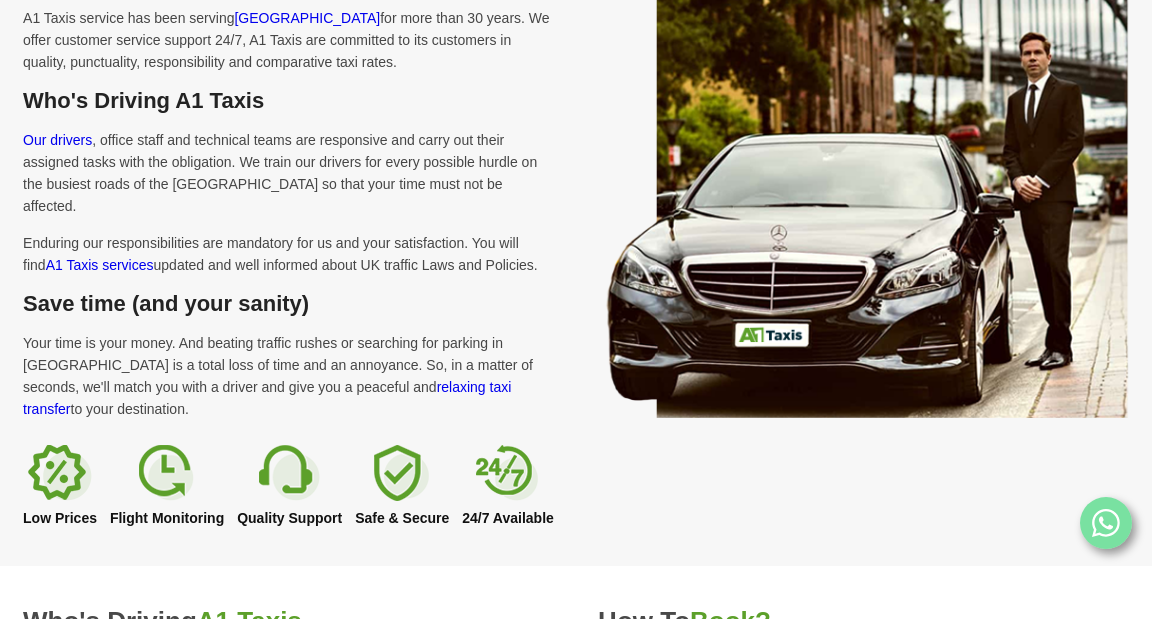 scroll, scrollTop: 1183, scrollLeft: 0, axis: vertical 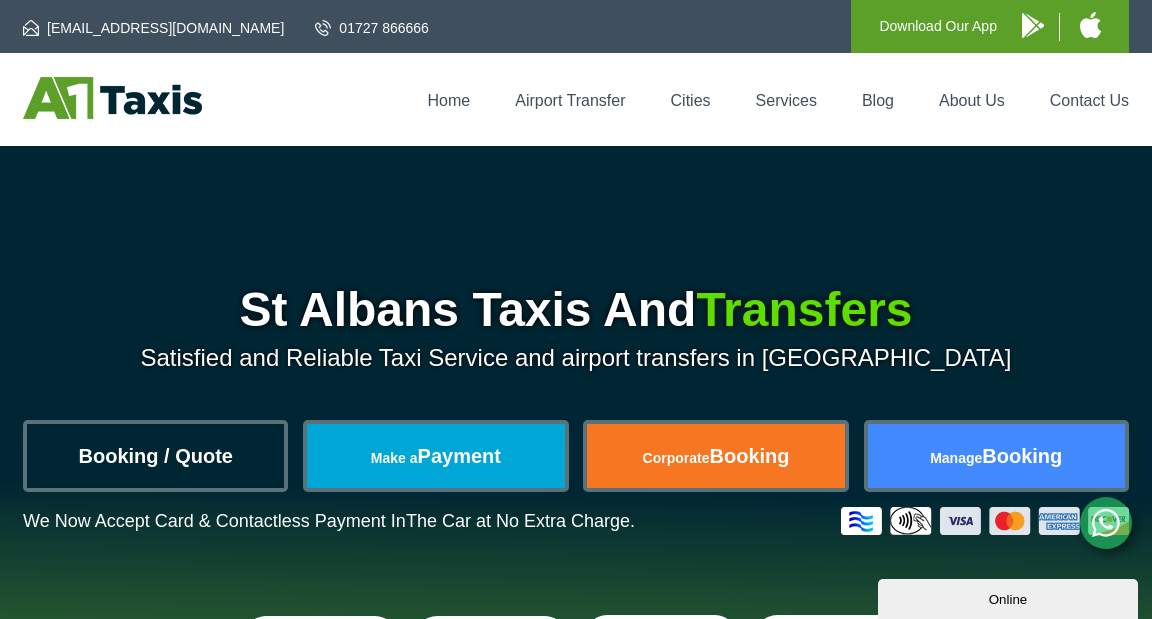 click on "Booking / Quote" at bounding box center (155, 456) 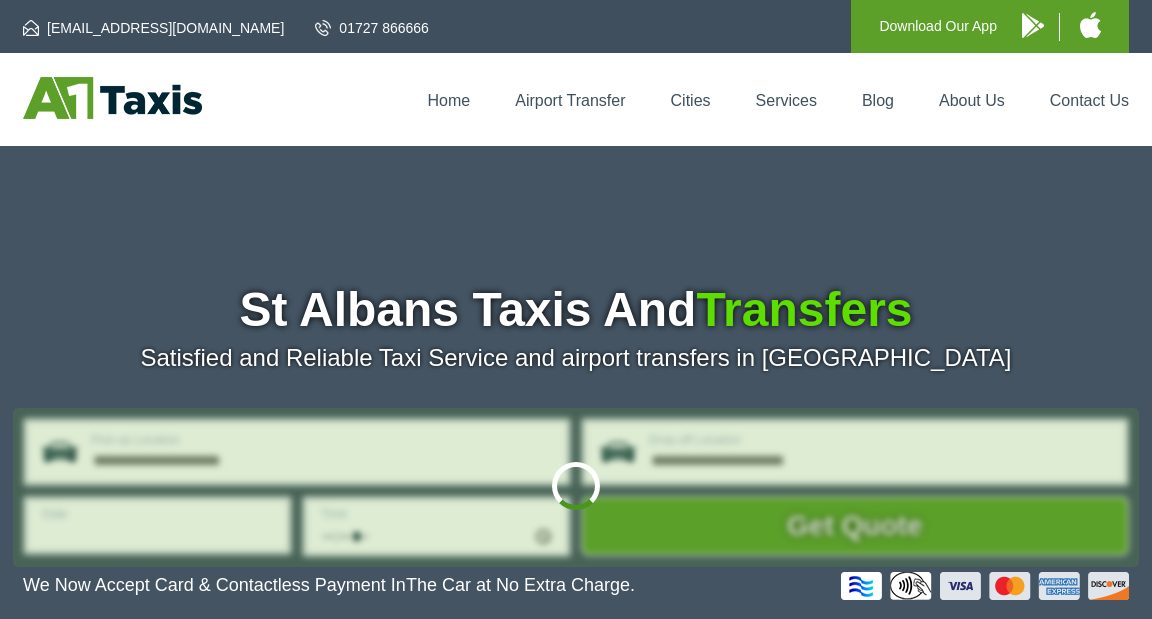 scroll, scrollTop: 0, scrollLeft: 0, axis: both 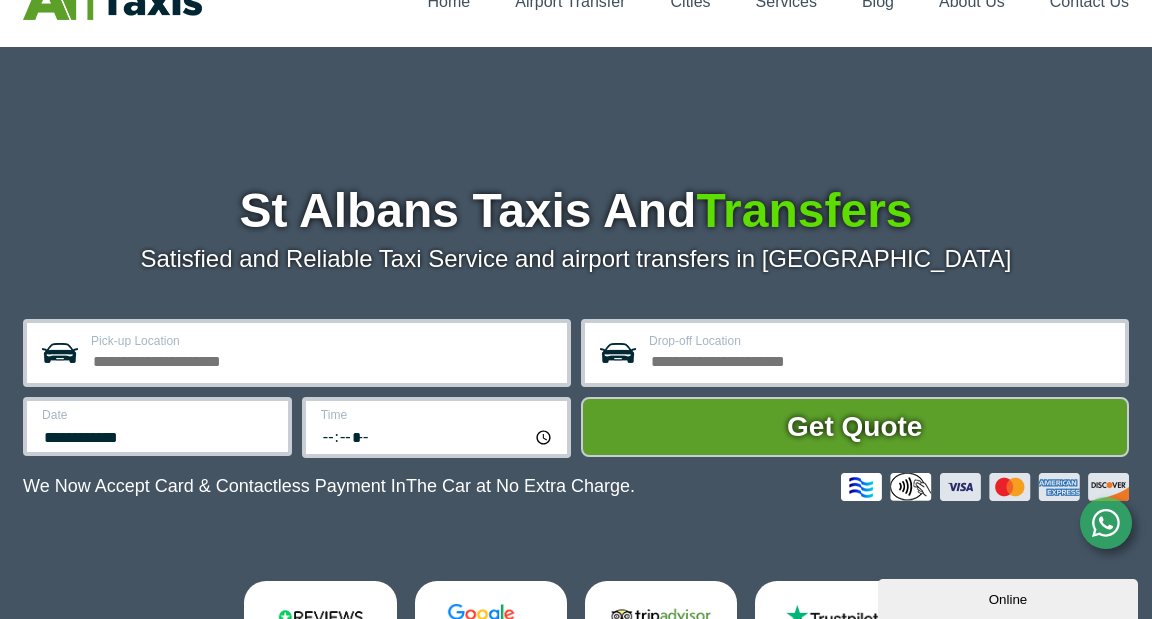click on "Pick-up Location" at bounding box center (297, 353) 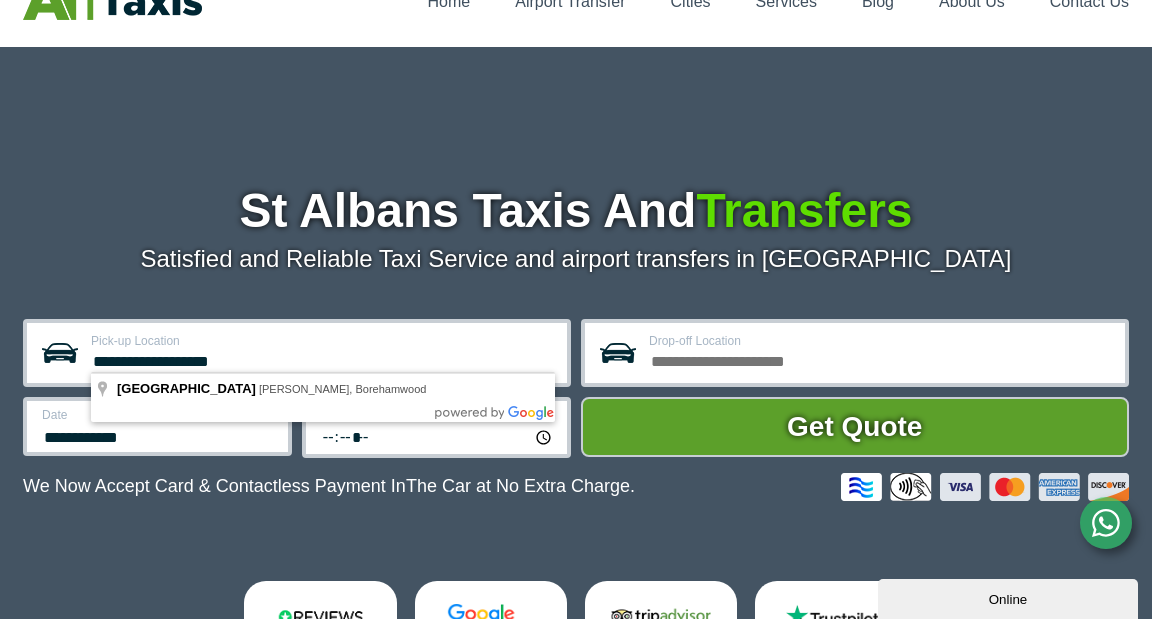 type on "**********" 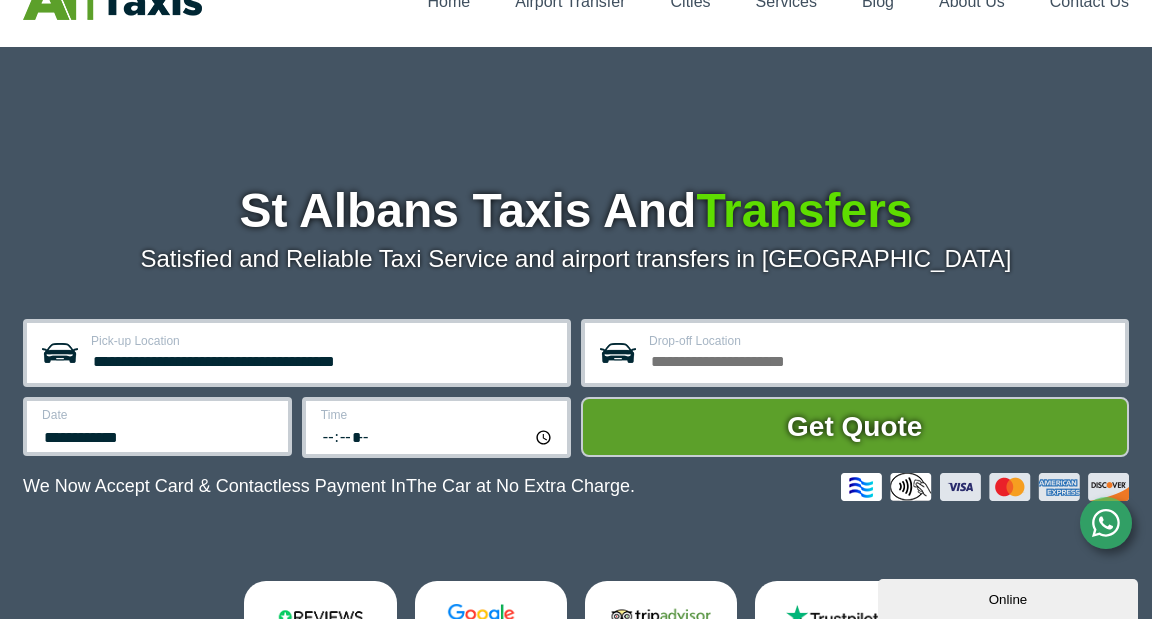 click on "Drop-off Location" at bounding box center [881, 359] 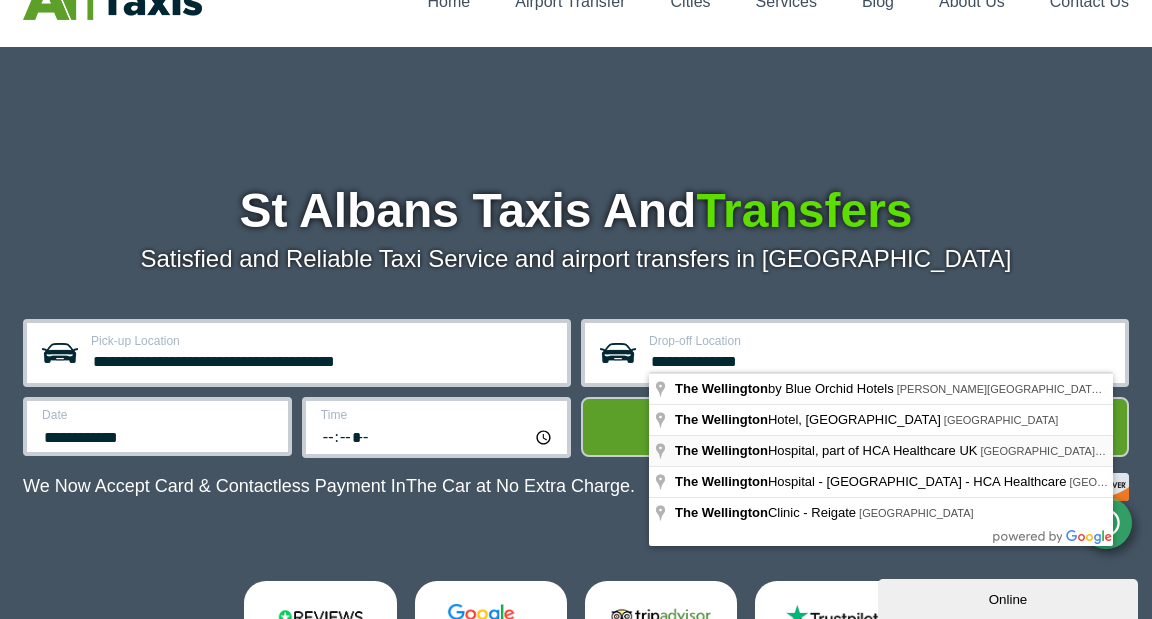 type on "**********" 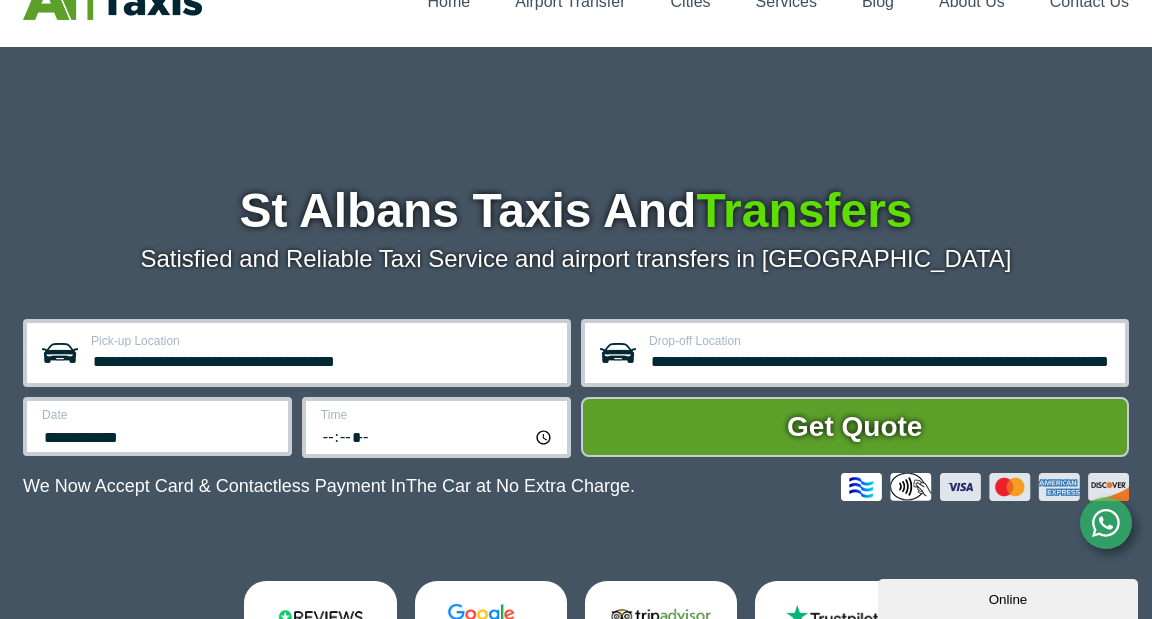 click on "**********" at bounding box center (157, 426) 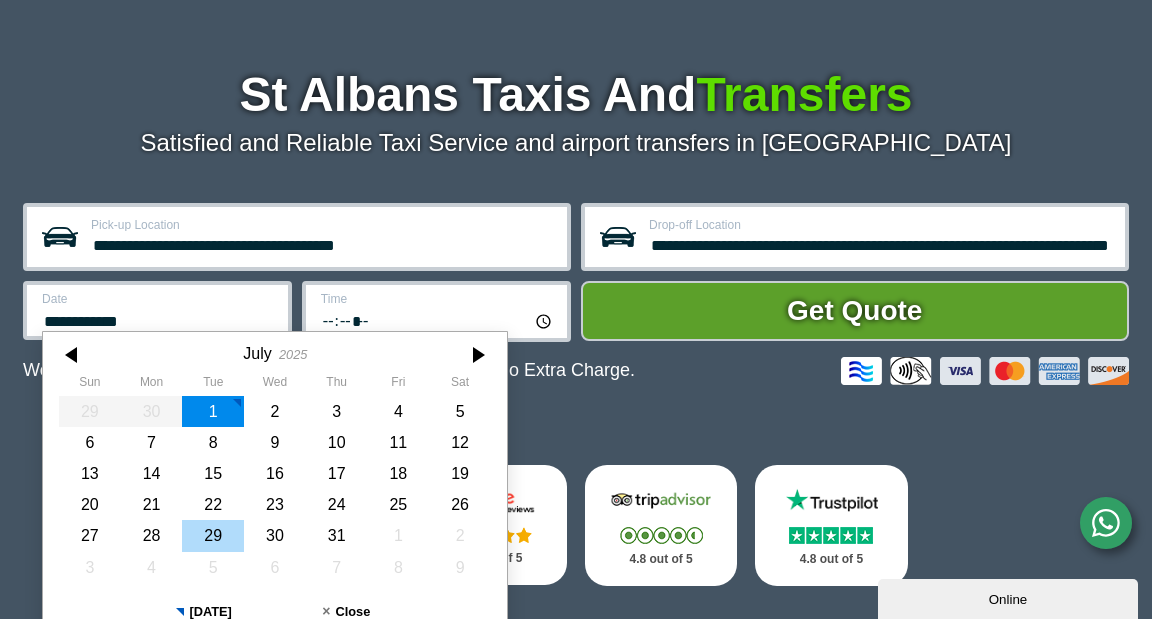 click on "29" at bounding box center [213, 535] 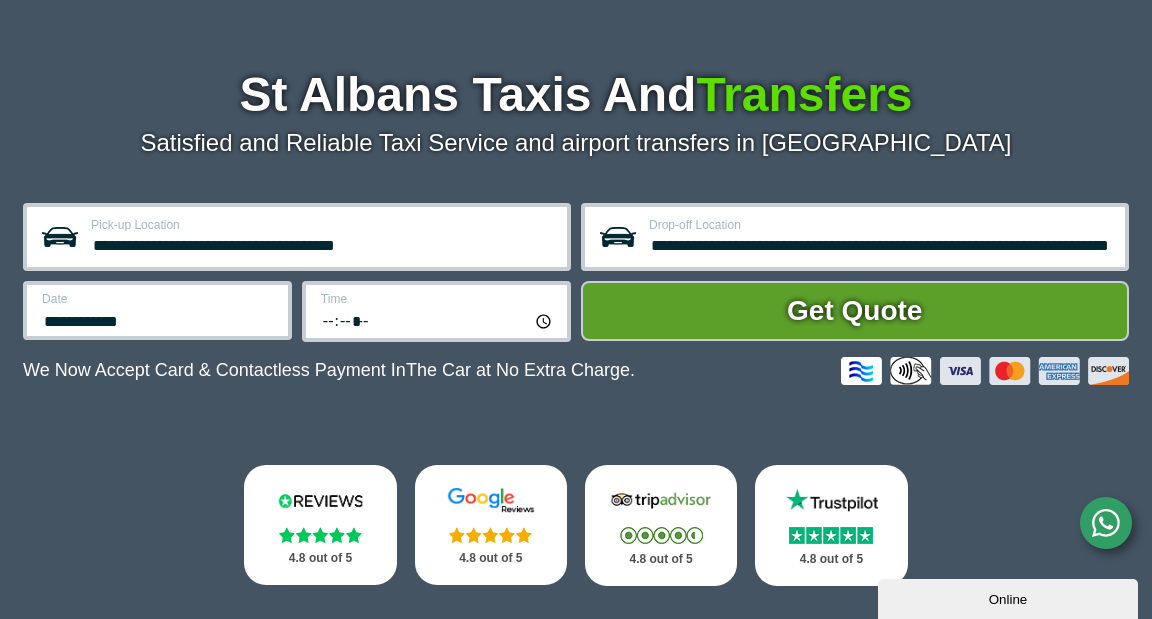 click on "*****" at bounding box center (438, 320) 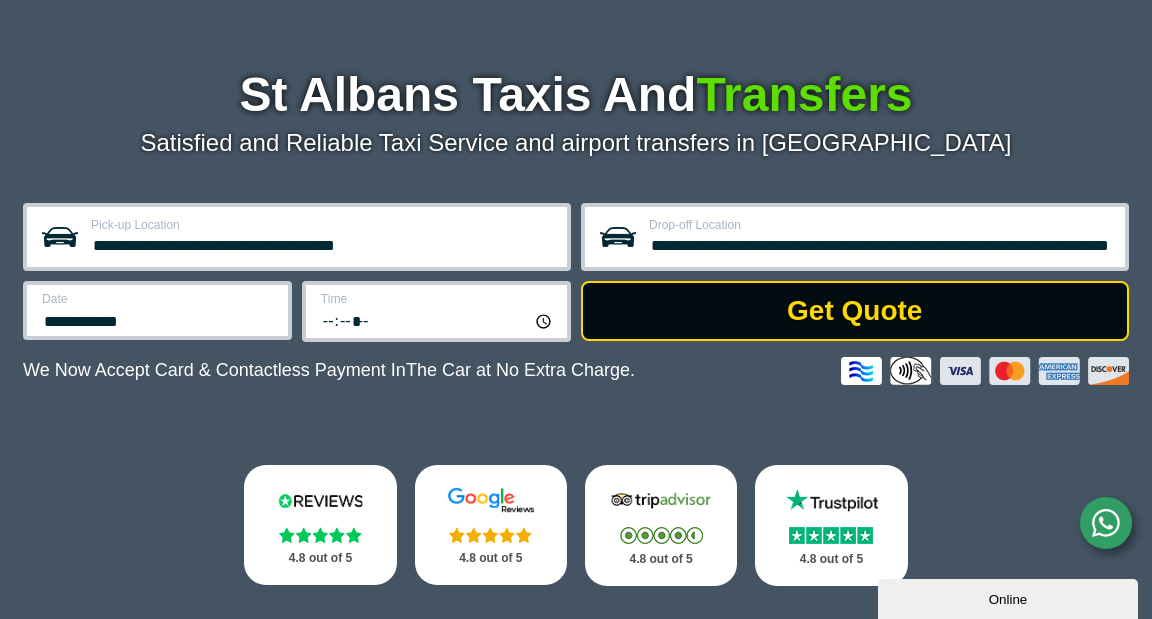 click on "Get Quote" at bounding box center (855, 311) 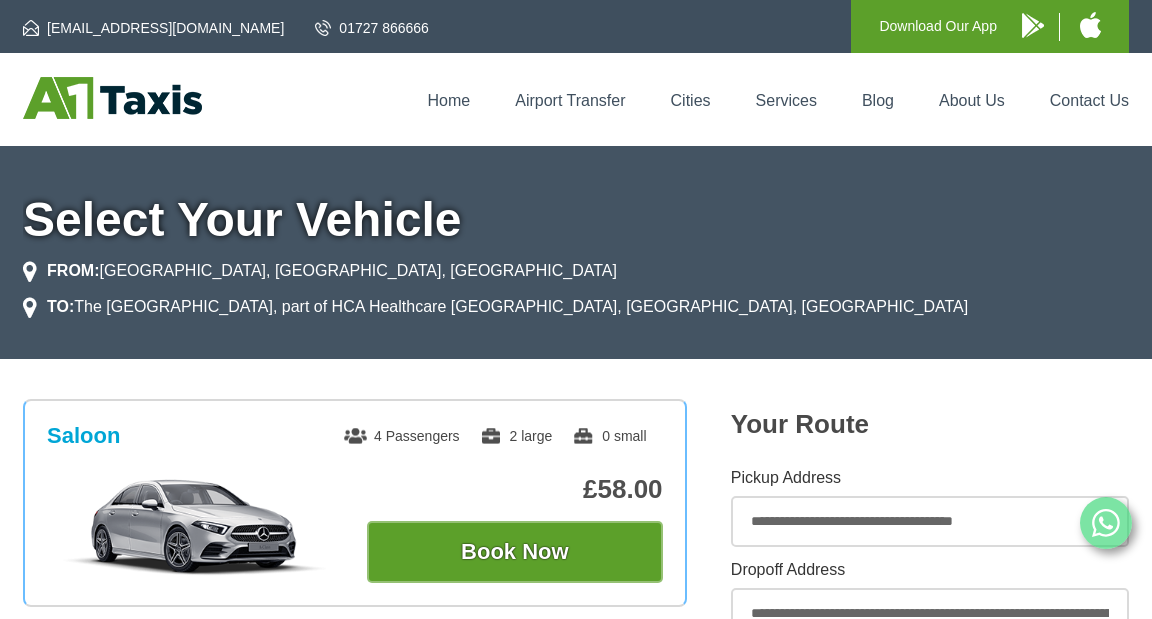 scroll, scrollTop: 0, scrollLeft: 0, axis: both 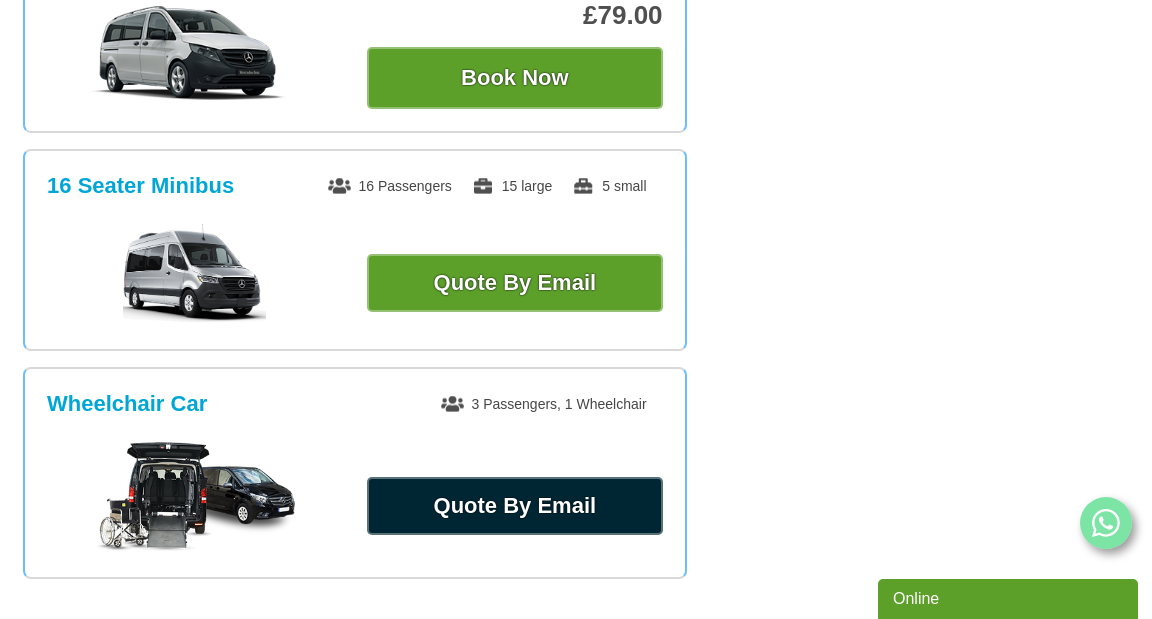 click on "Quote By Email" at bounding box center (514, 506) 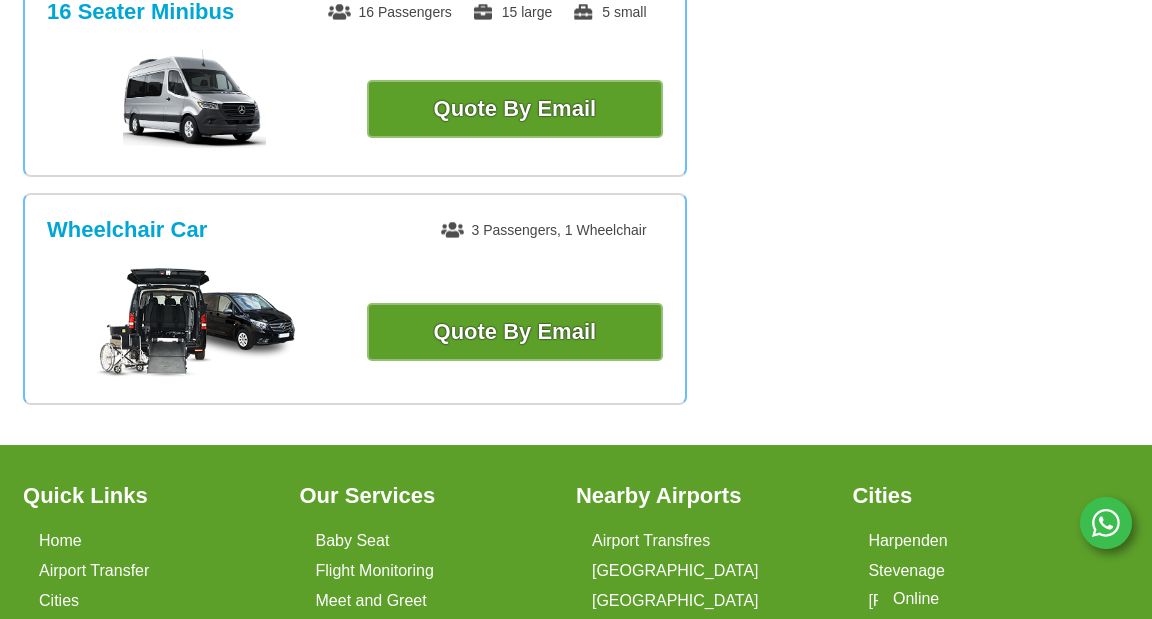 scroll, scrollTop: 1550, scrollLeft: 0, axis: vertical 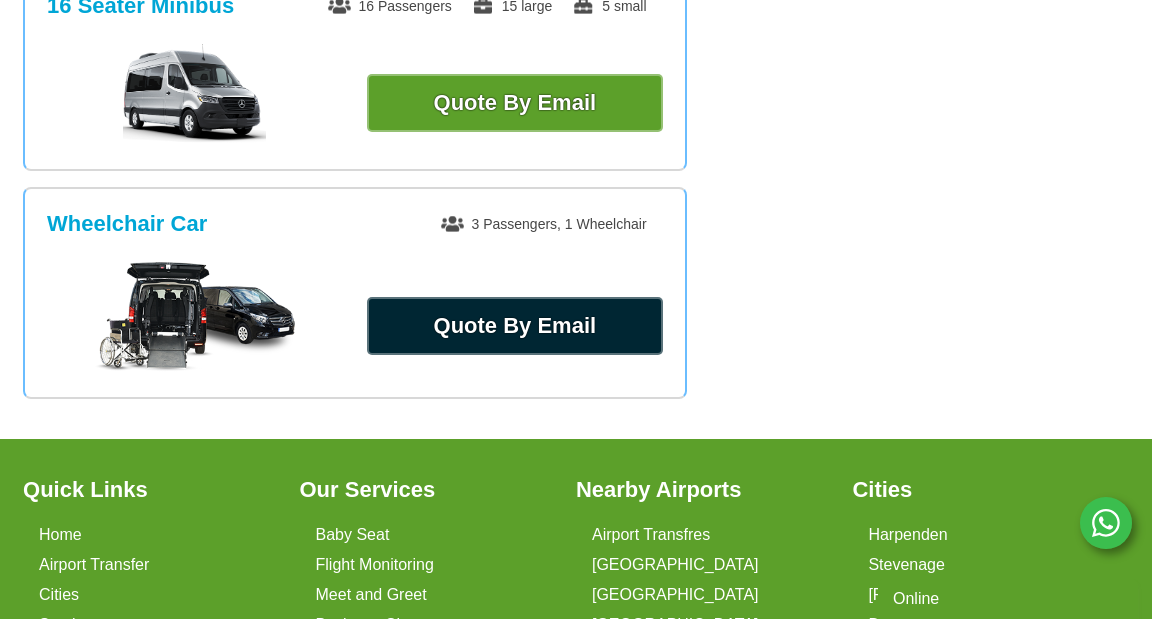 click on "Quote By Email" at bounding box center (514, 326) 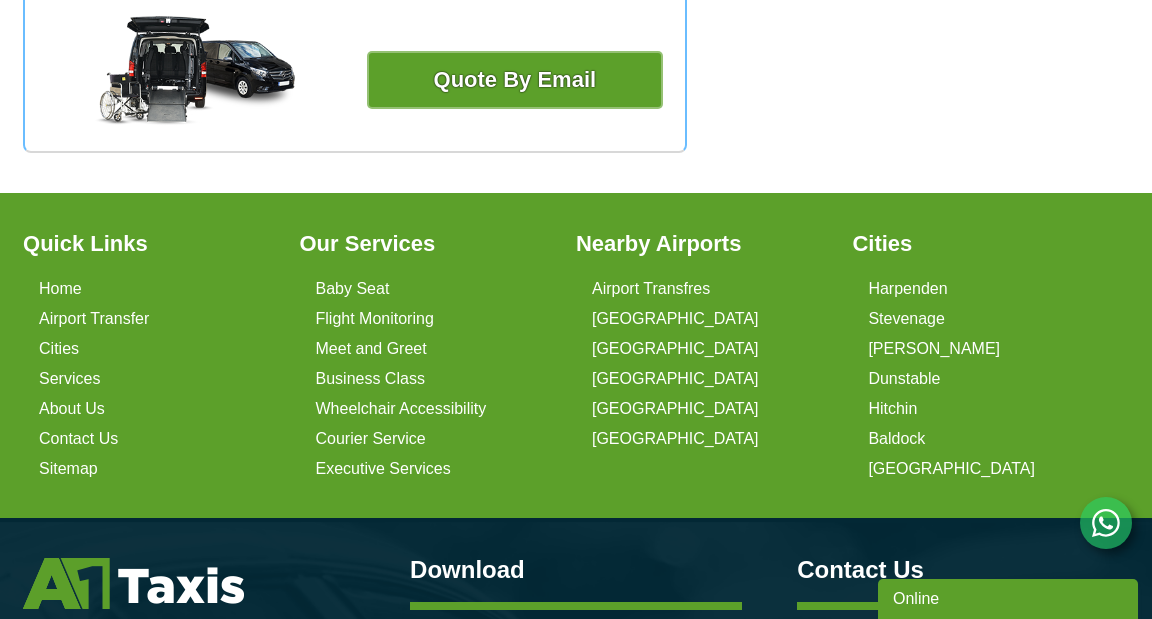 scroll, scrollTop: 1800, scrollLeft: 0, axis: vertical 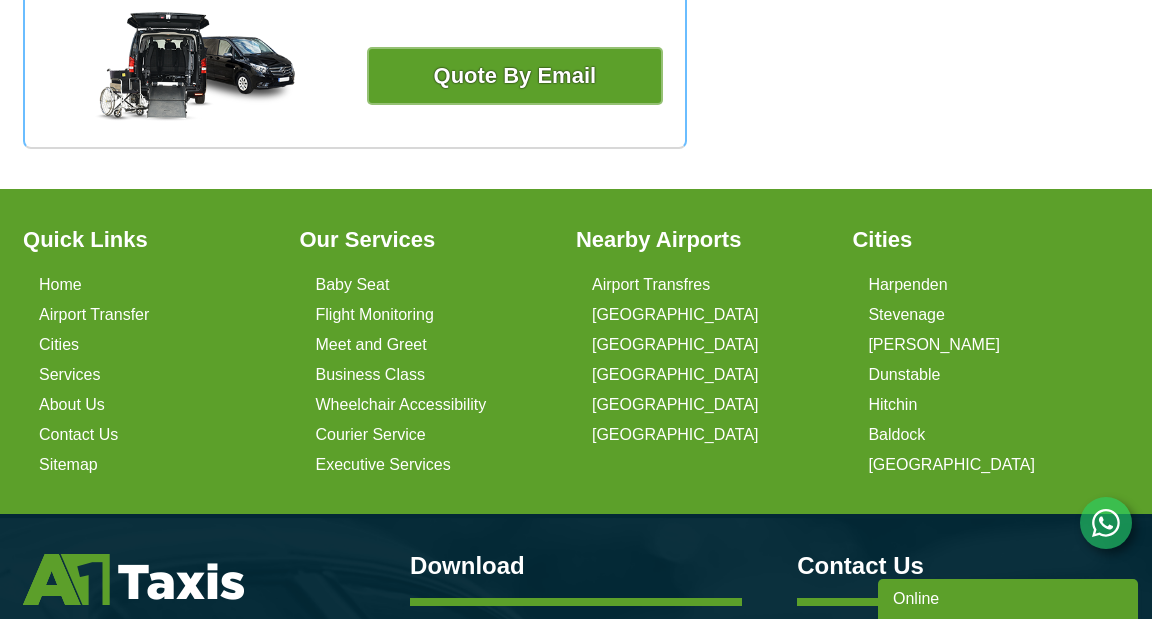 click on "Online" at bounding box center [1008, 599] 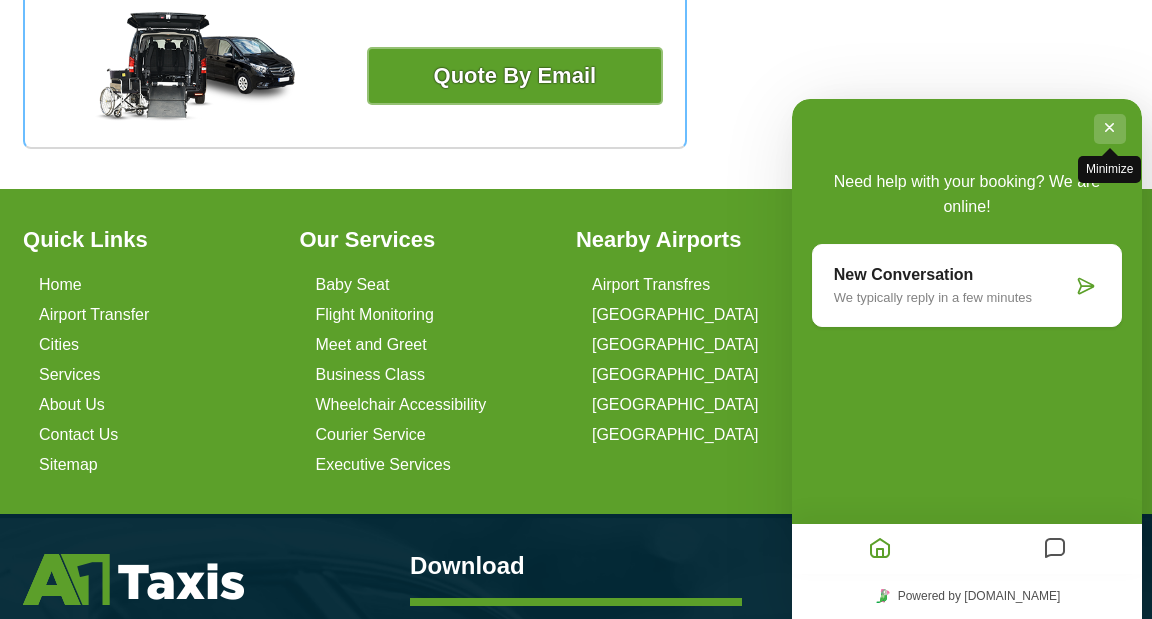 click on "Minimize" at bounding box center [1110, 129] 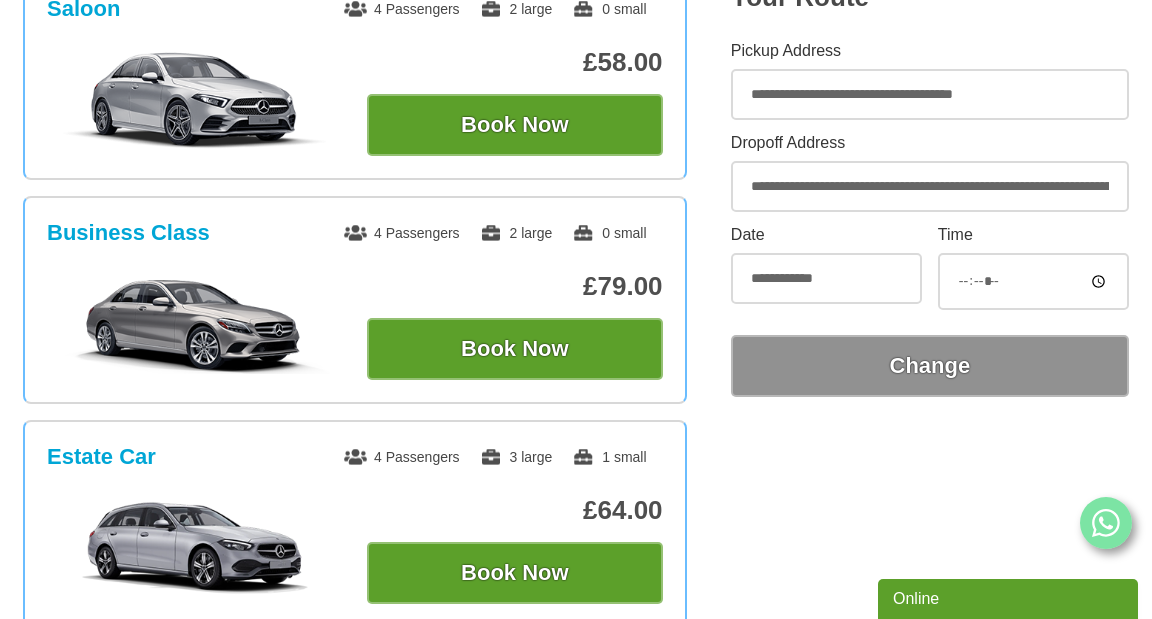 scroll, scrollTop: 226, scrollLeft: 0, axis: vertical 